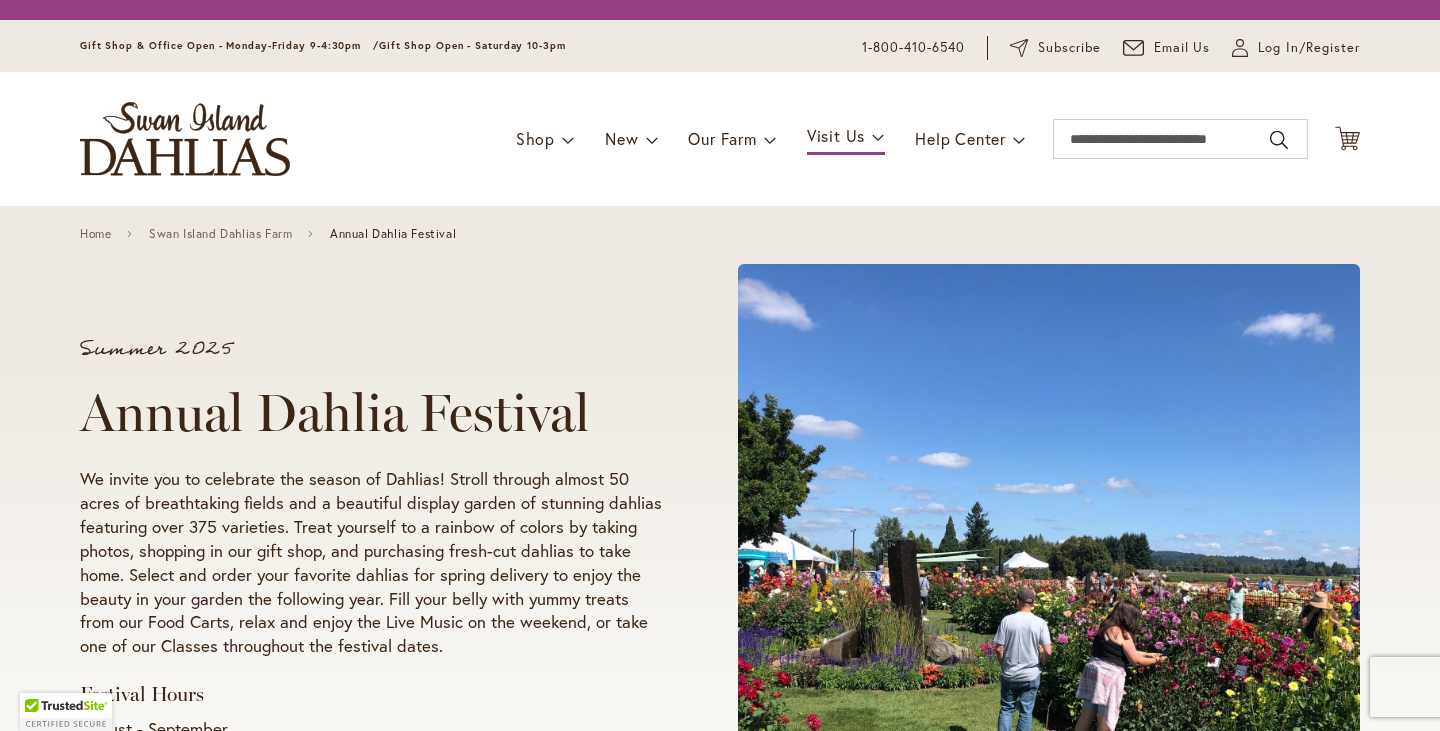 scroll, scrollTop: 0, scrollLeft: 0, axis: both 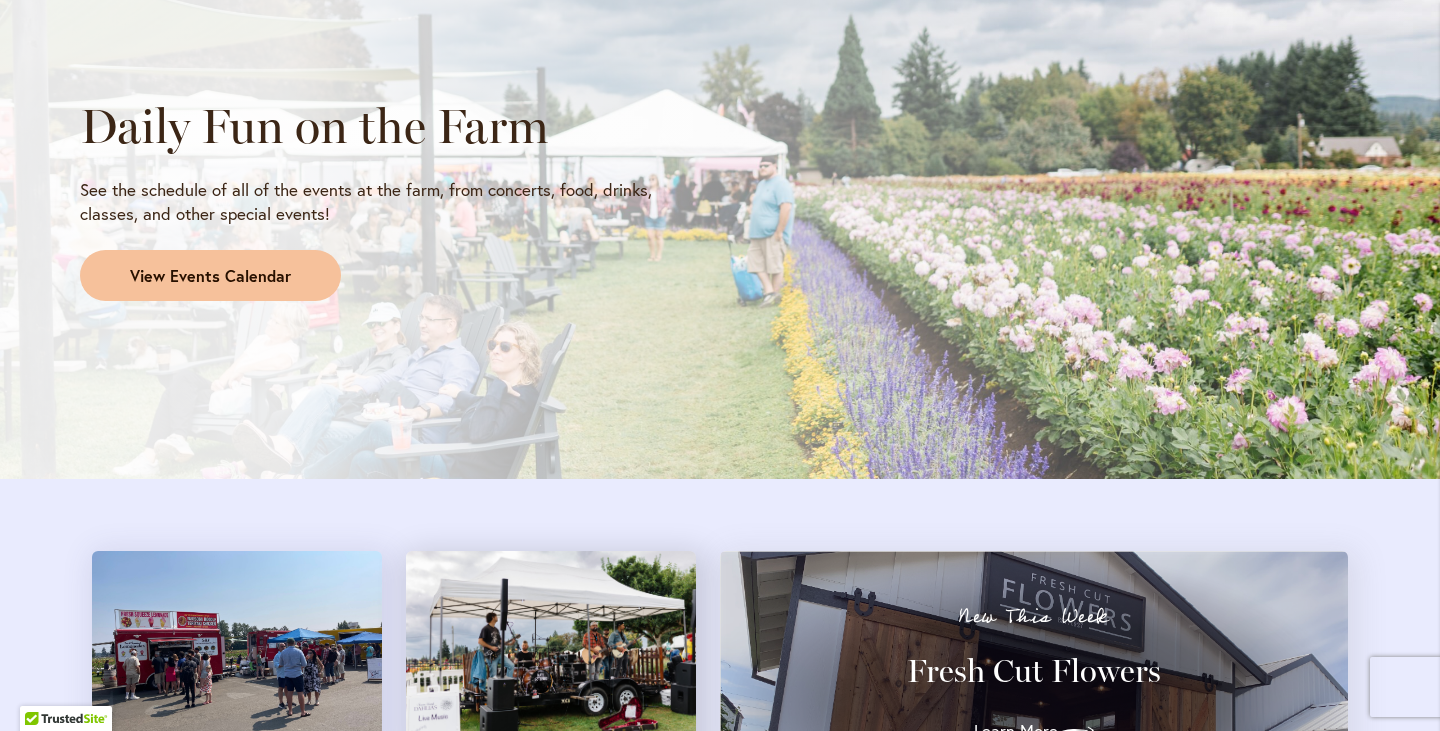 click on "View Events Calendar" at bounding box center [210, 276] 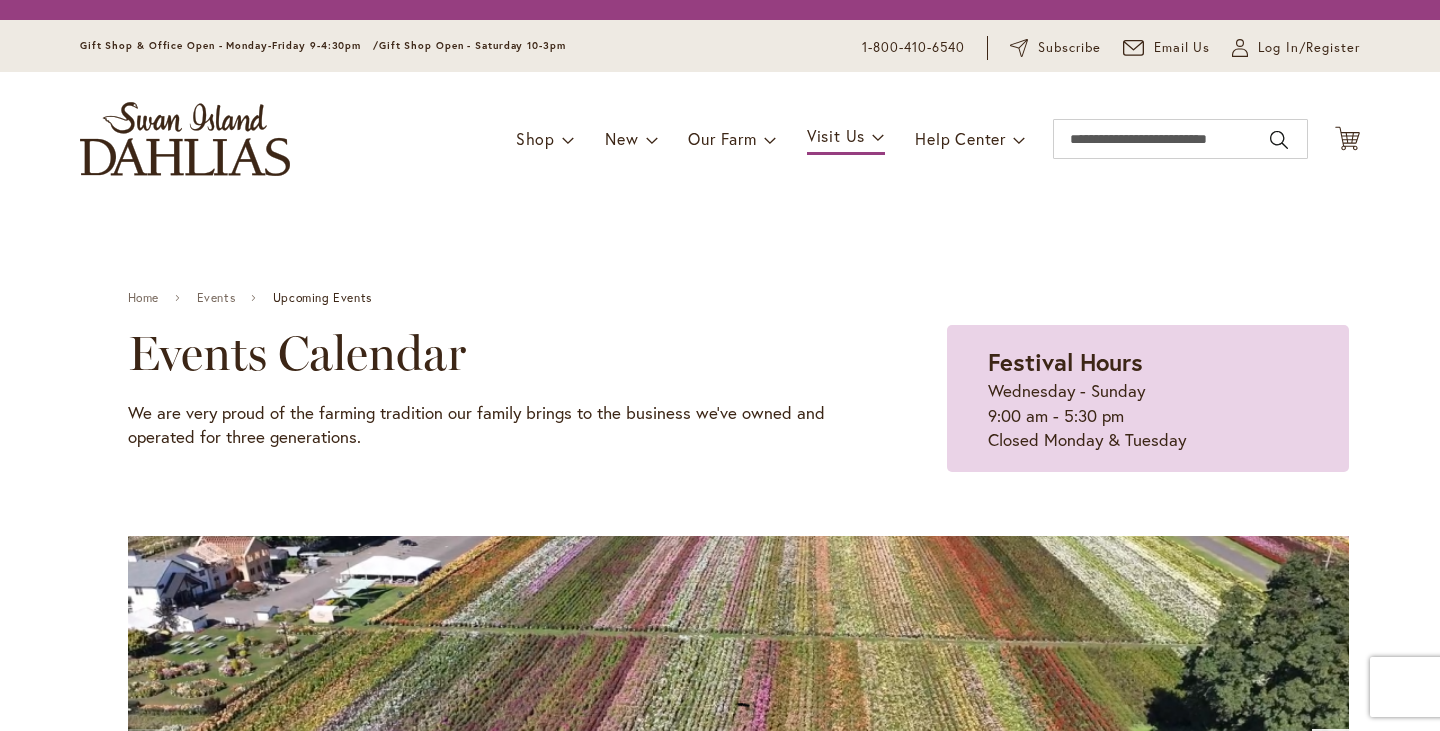 scroll, scrollTop: 0, scrollLeft: 0, axis: both 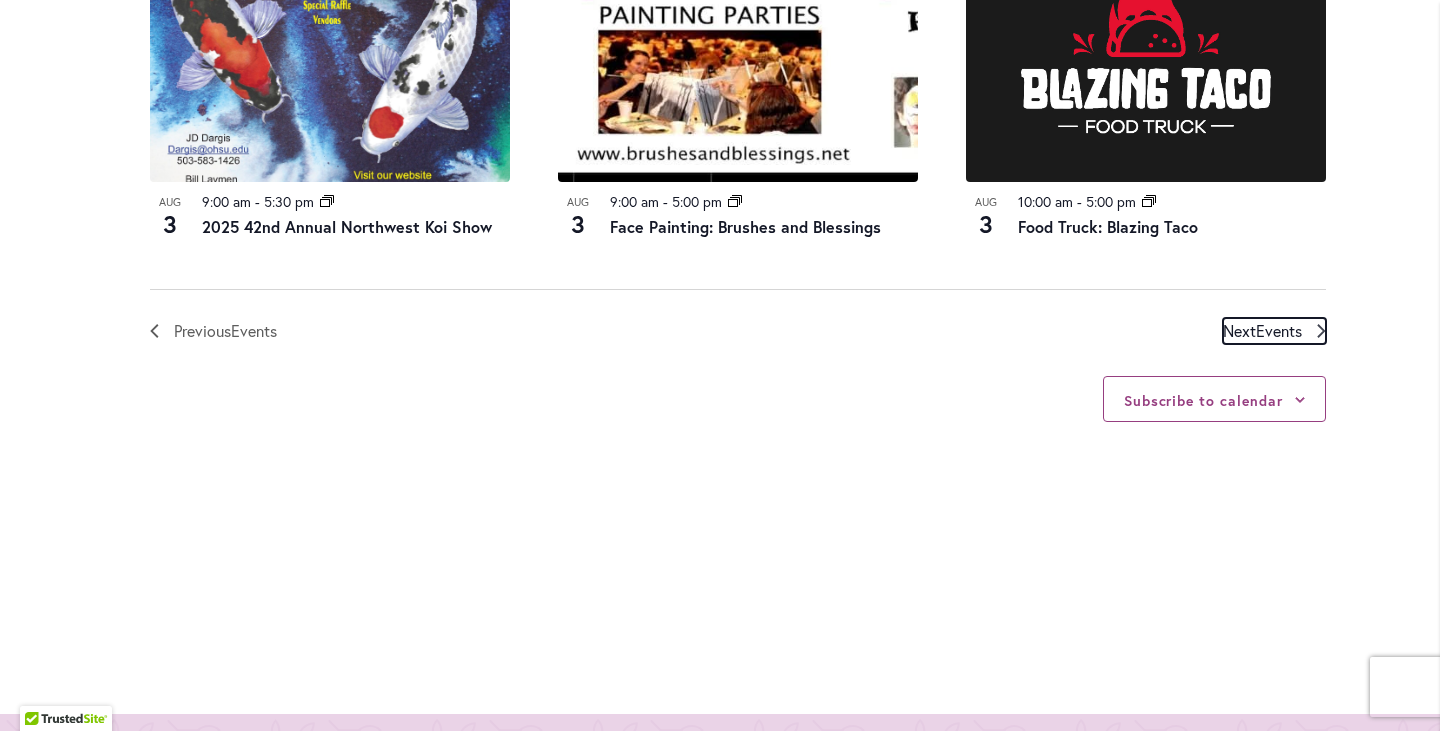 click on "Next  Events" at bounding box center (1262, 331) 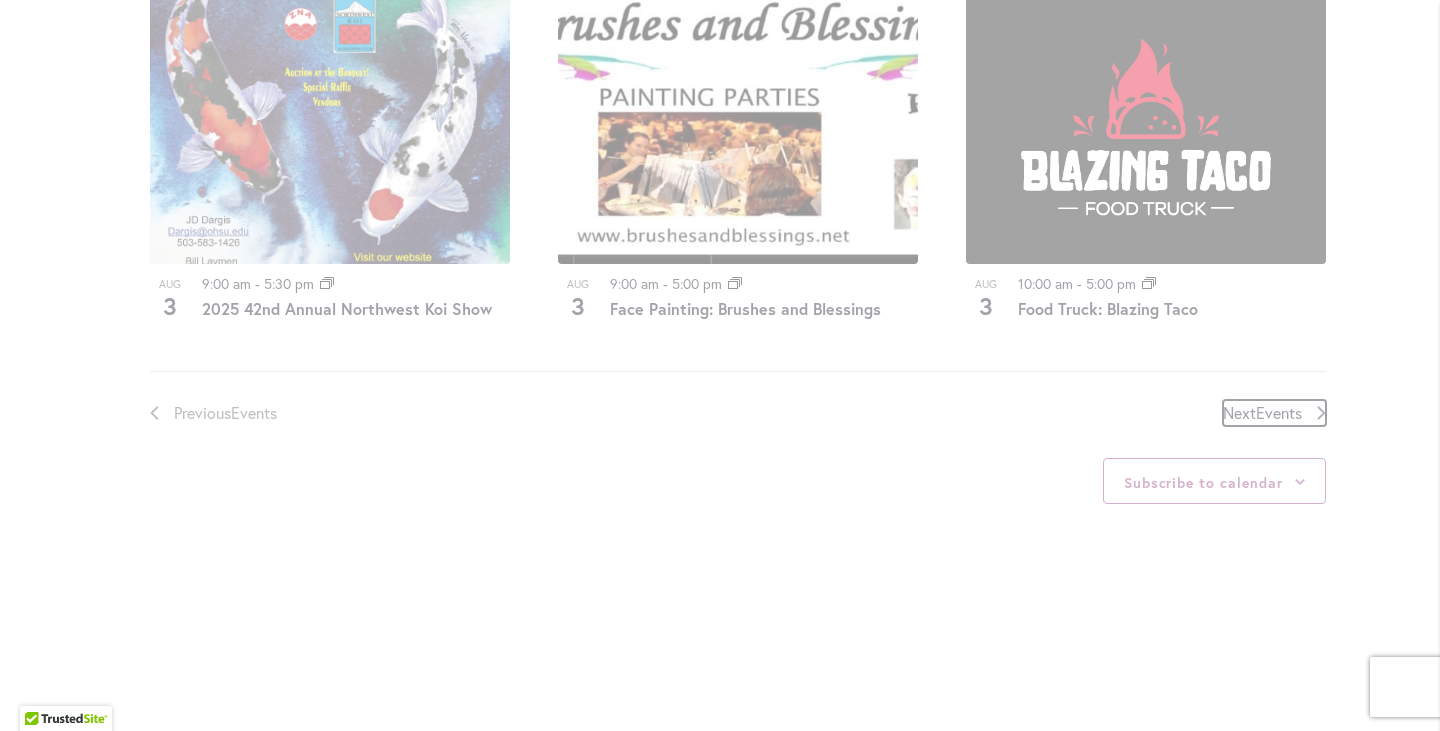 scroll, scrollTop: 2285, scrollLeft: 0, axis: vertical 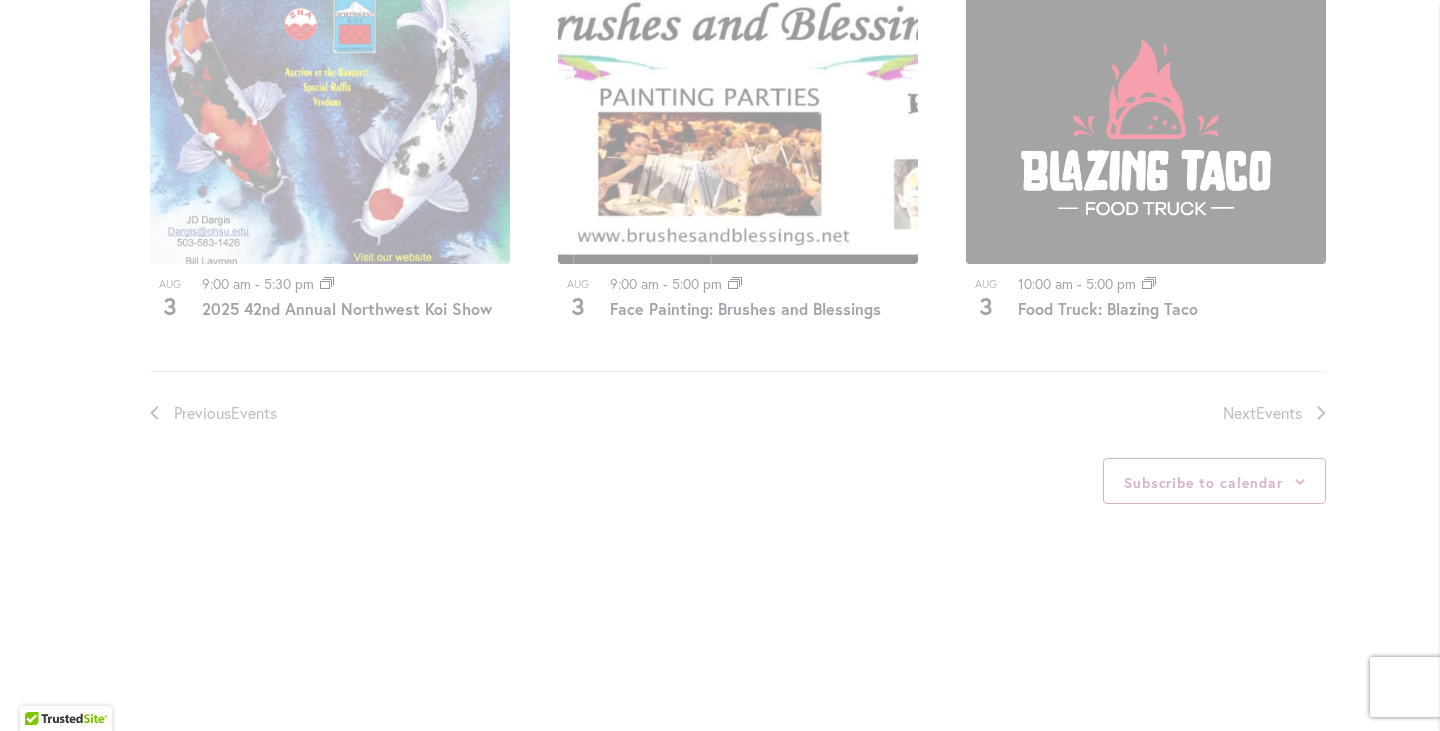 click on "12 events found." at bounding box center [738, -672] 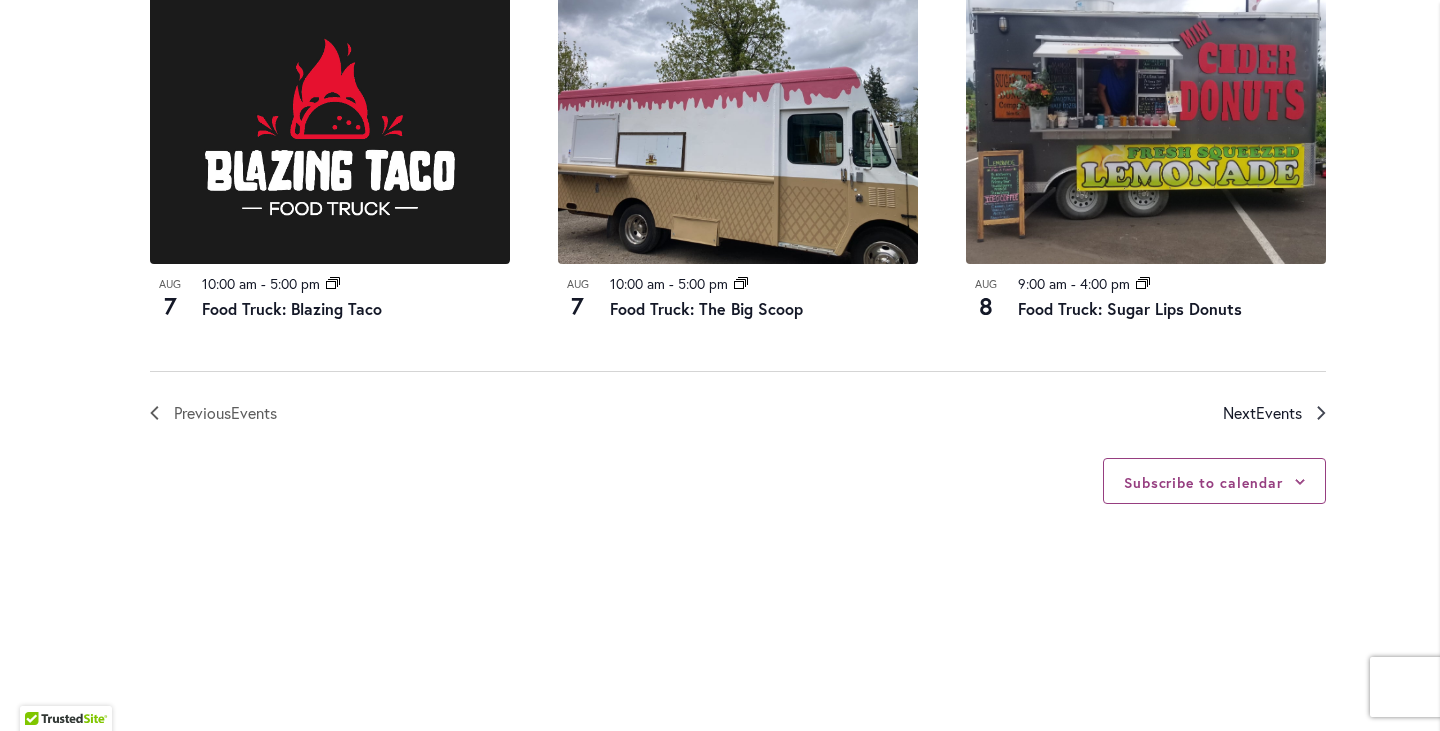 click on "Events" at bounding box center [1279, 412] 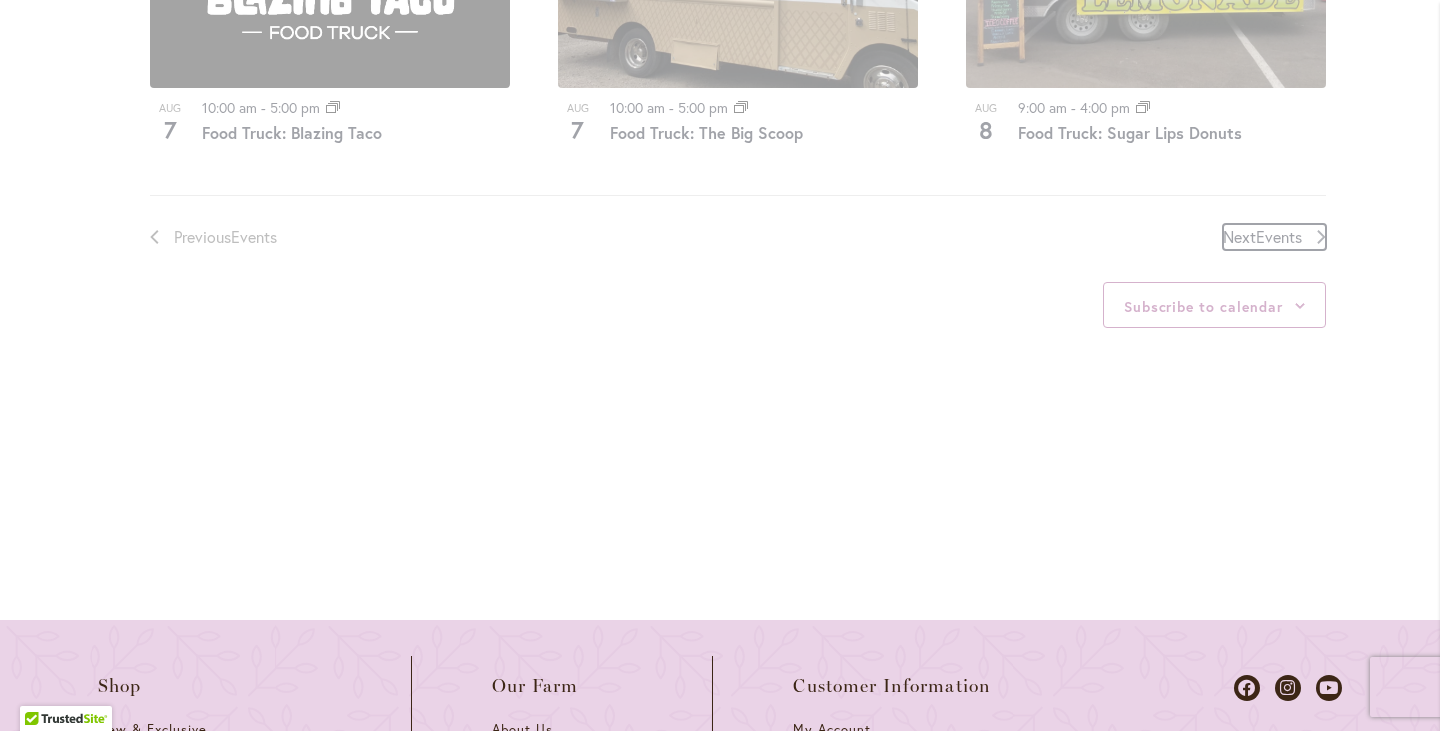 scroll, scrollTop: 2461, scrollLeft: 0, axis: vertical 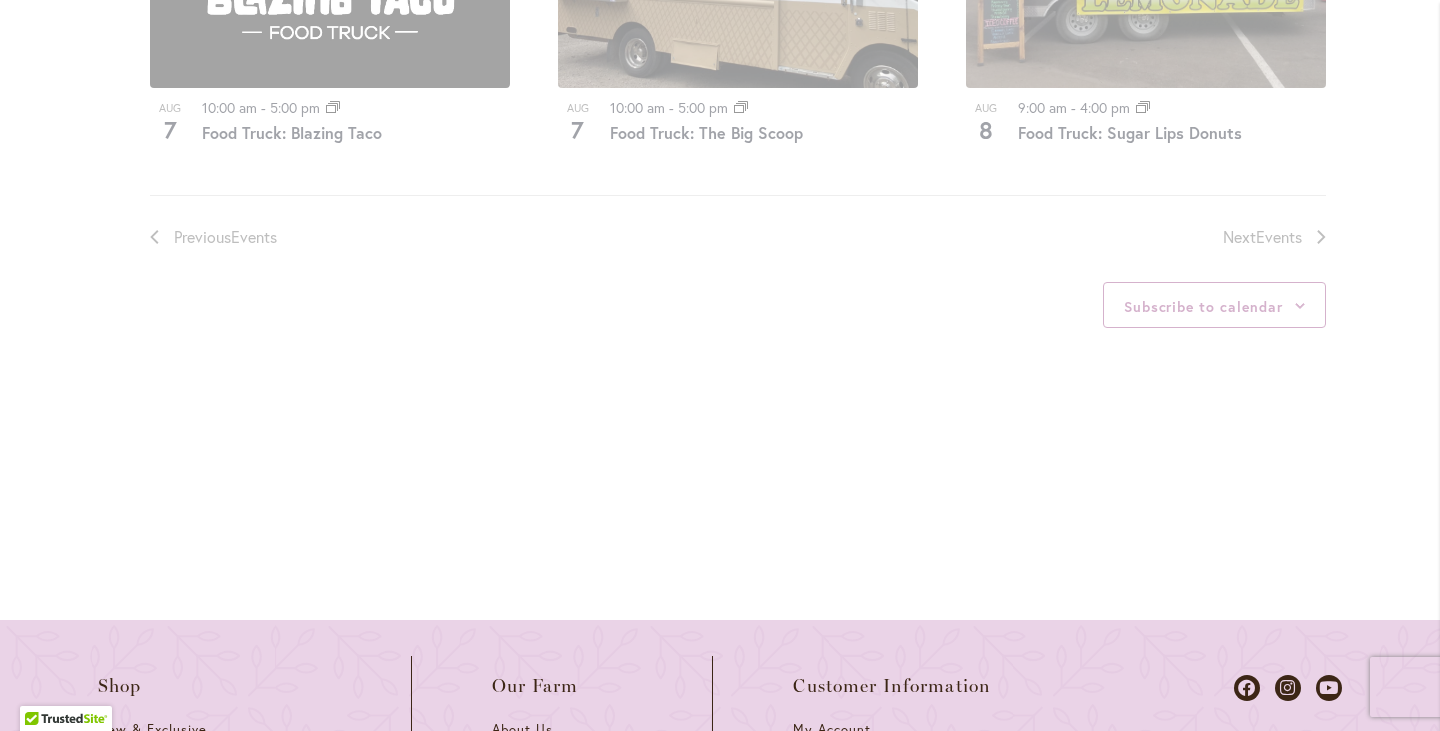click on "12 events found." at bounding box center (738, -848) 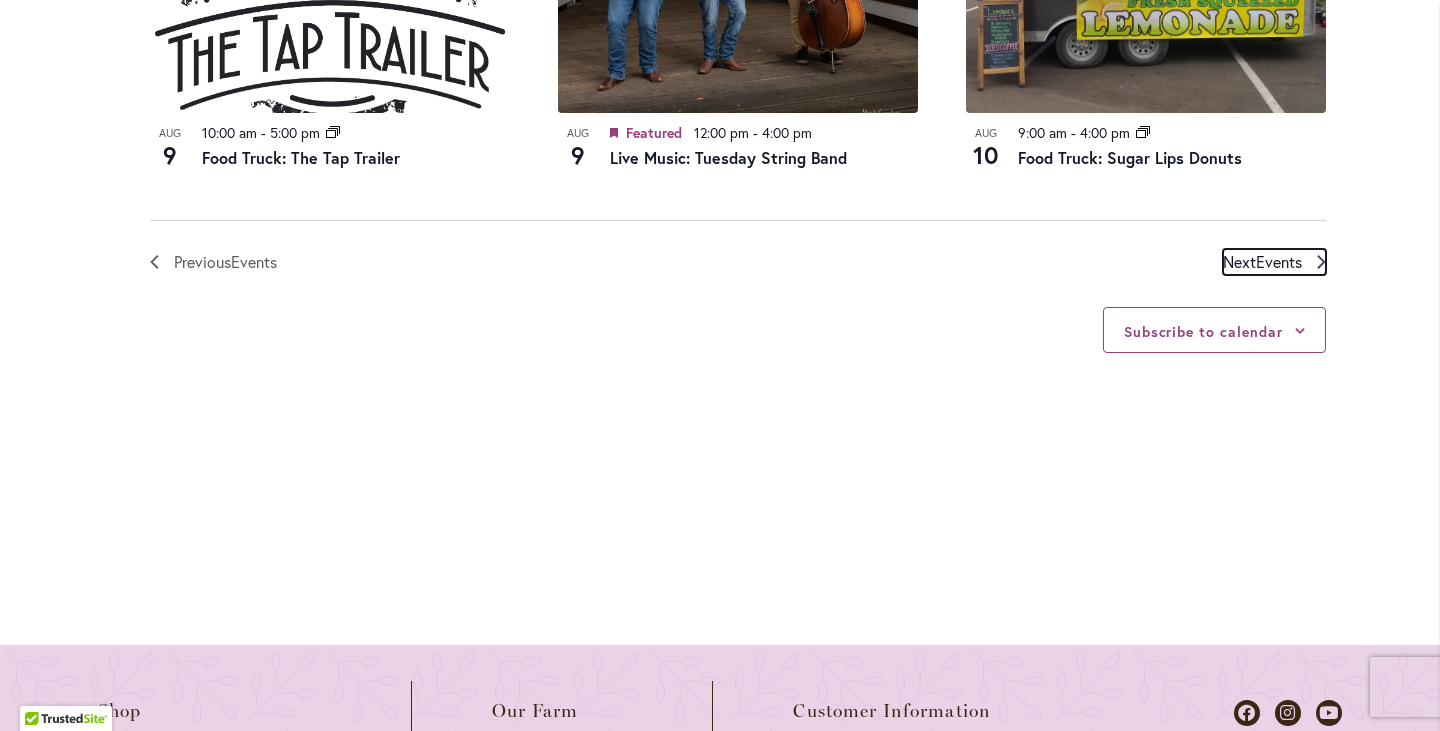 click on "Events" at bounding box center [1279, 261] 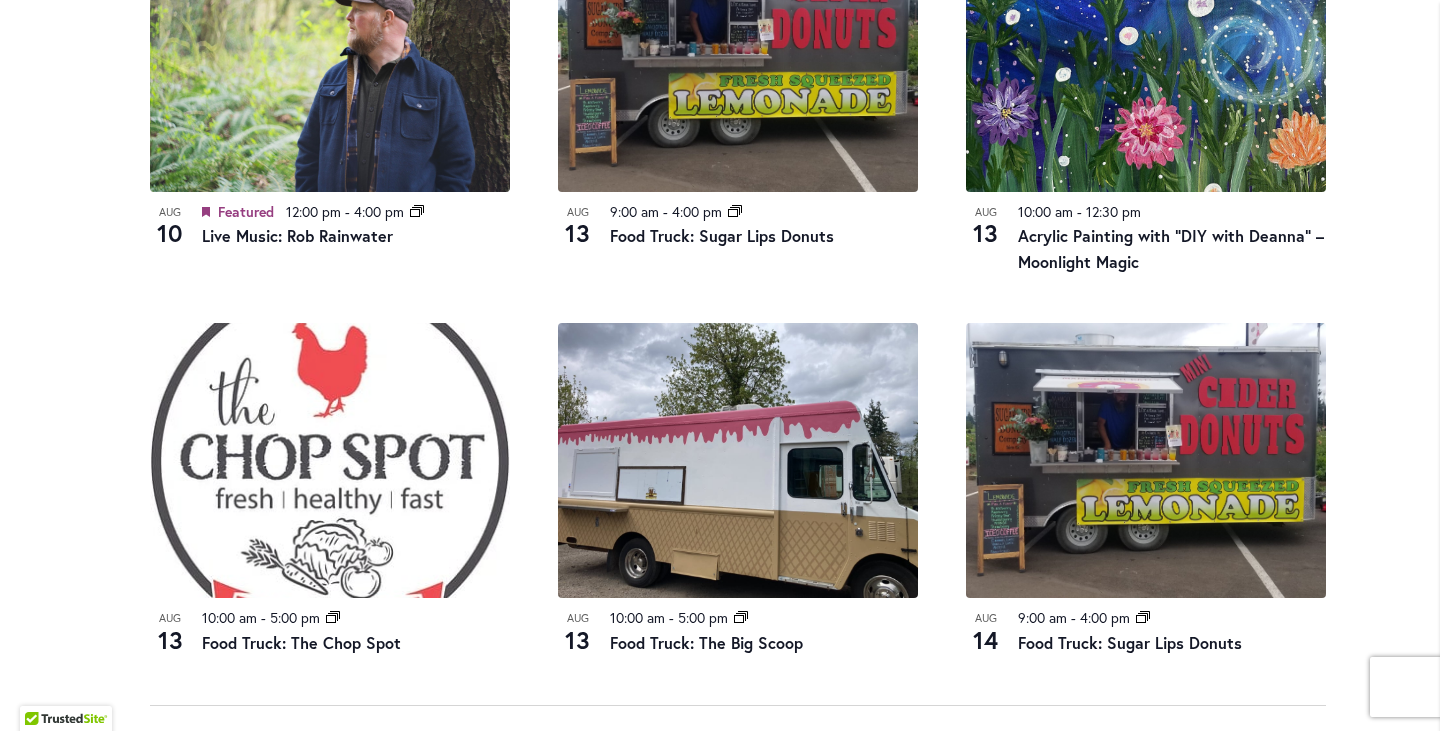 scroll, scrollTop: 2022, scrollLeft: 0, axis: vertical 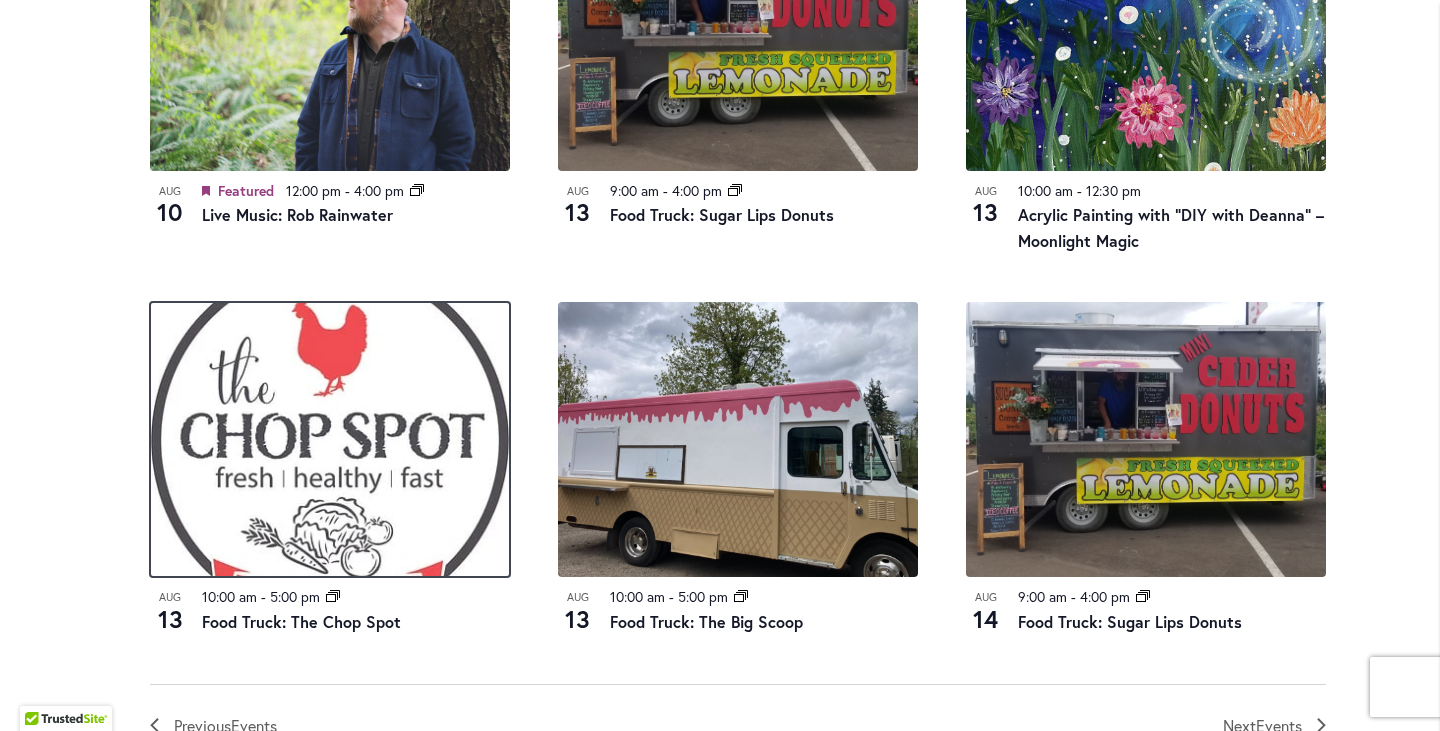 click at bounding box center [330, 439] 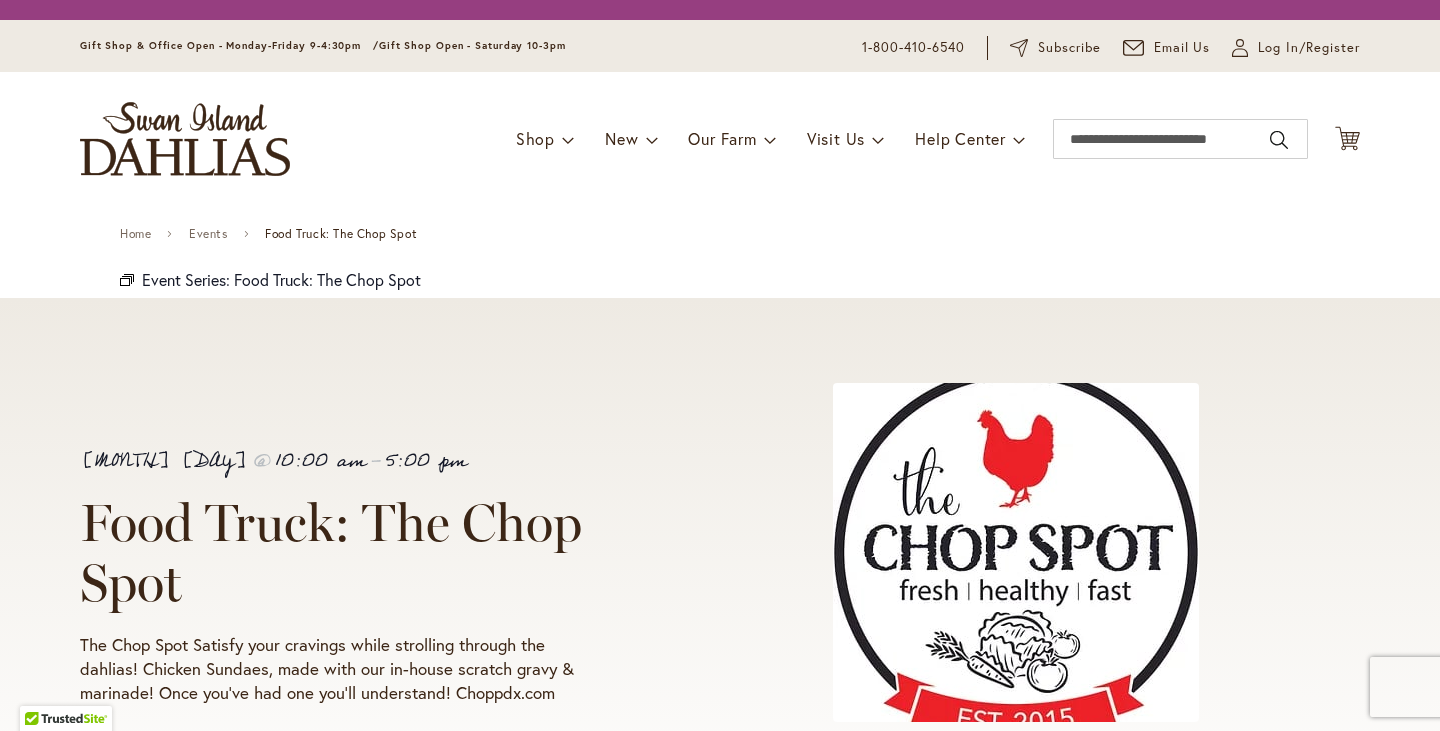 scroll, scrollTop: 0, scrollLeft: 0, axis: both 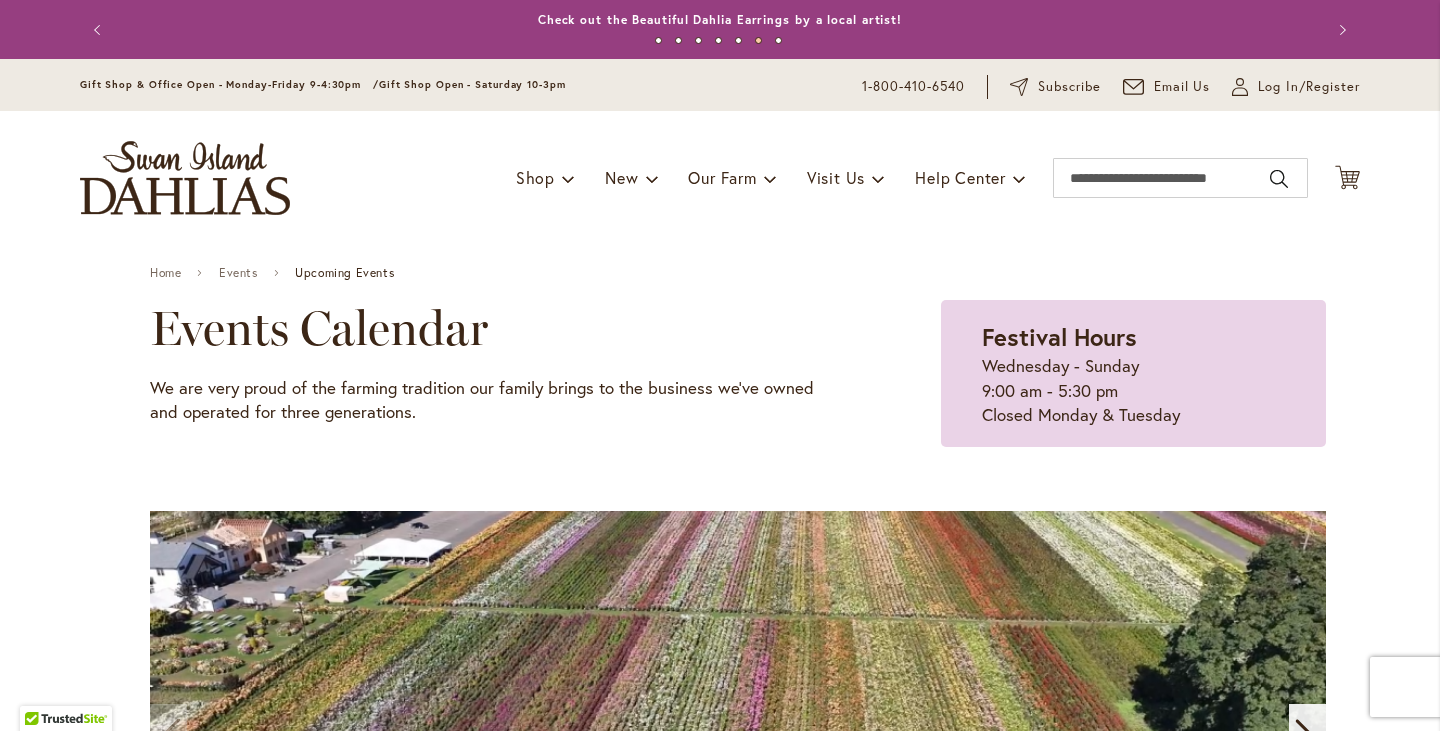 click on "Check out the Beautiful Dahlia Earrings by a local artist!" at bounding box center (720, 19) 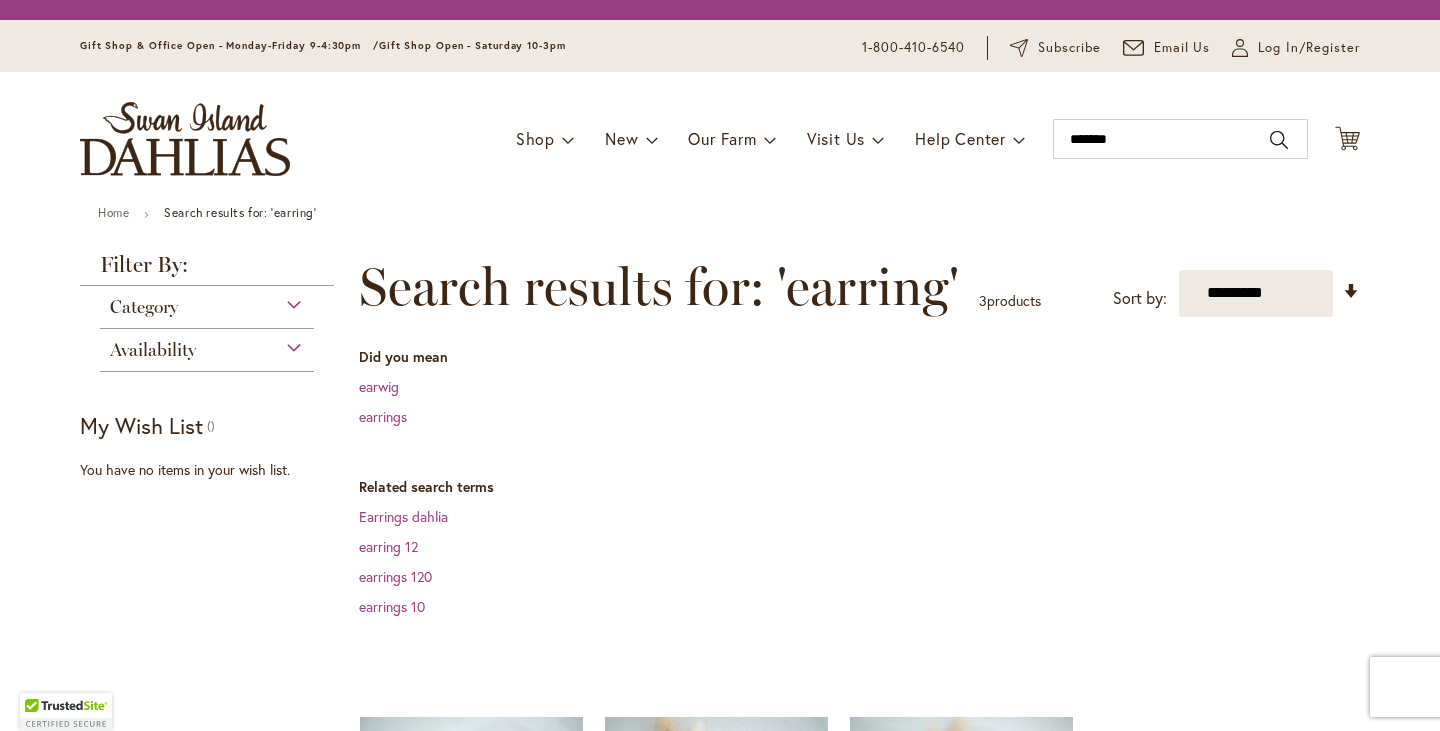 scroll, scrollTop: 0, scrollLeft: 0, axis: both 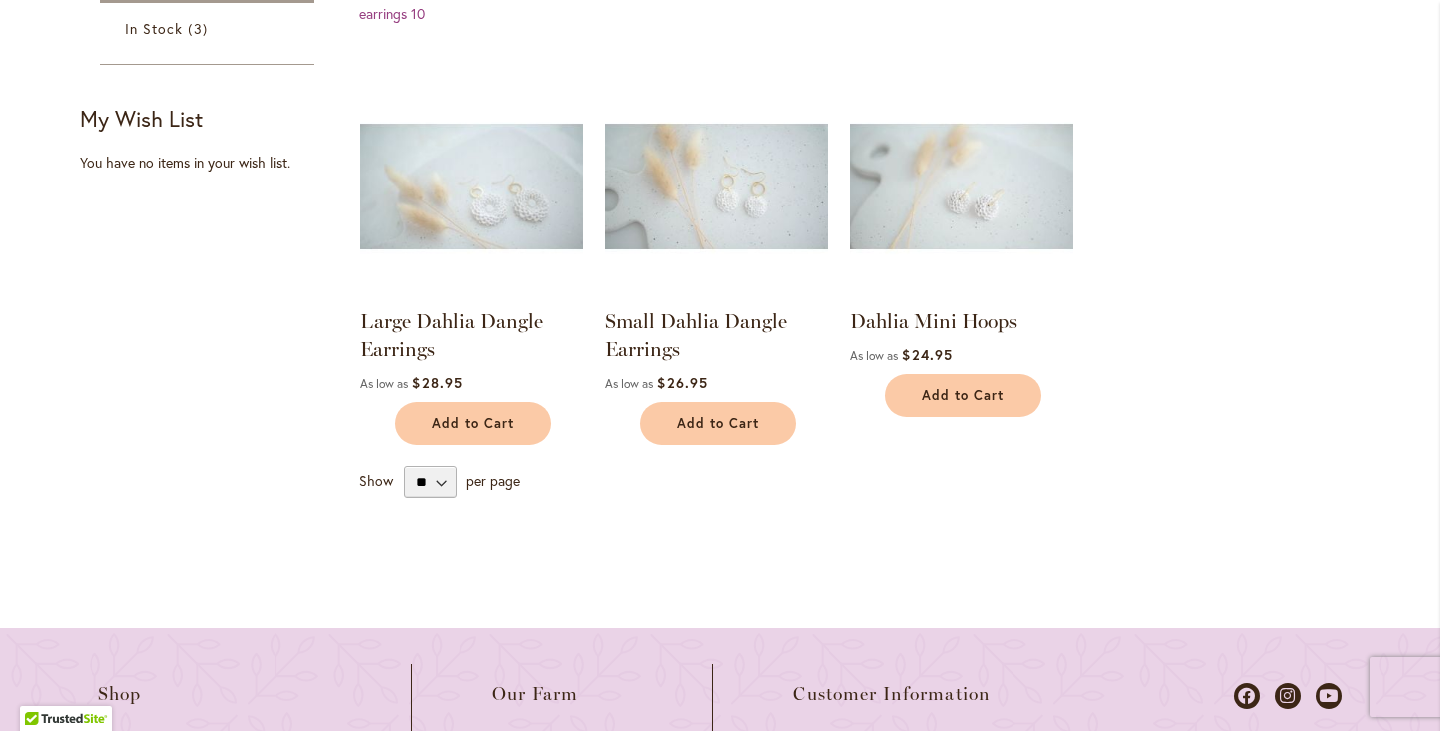 click on "**********" at bounding box center (859, 81) 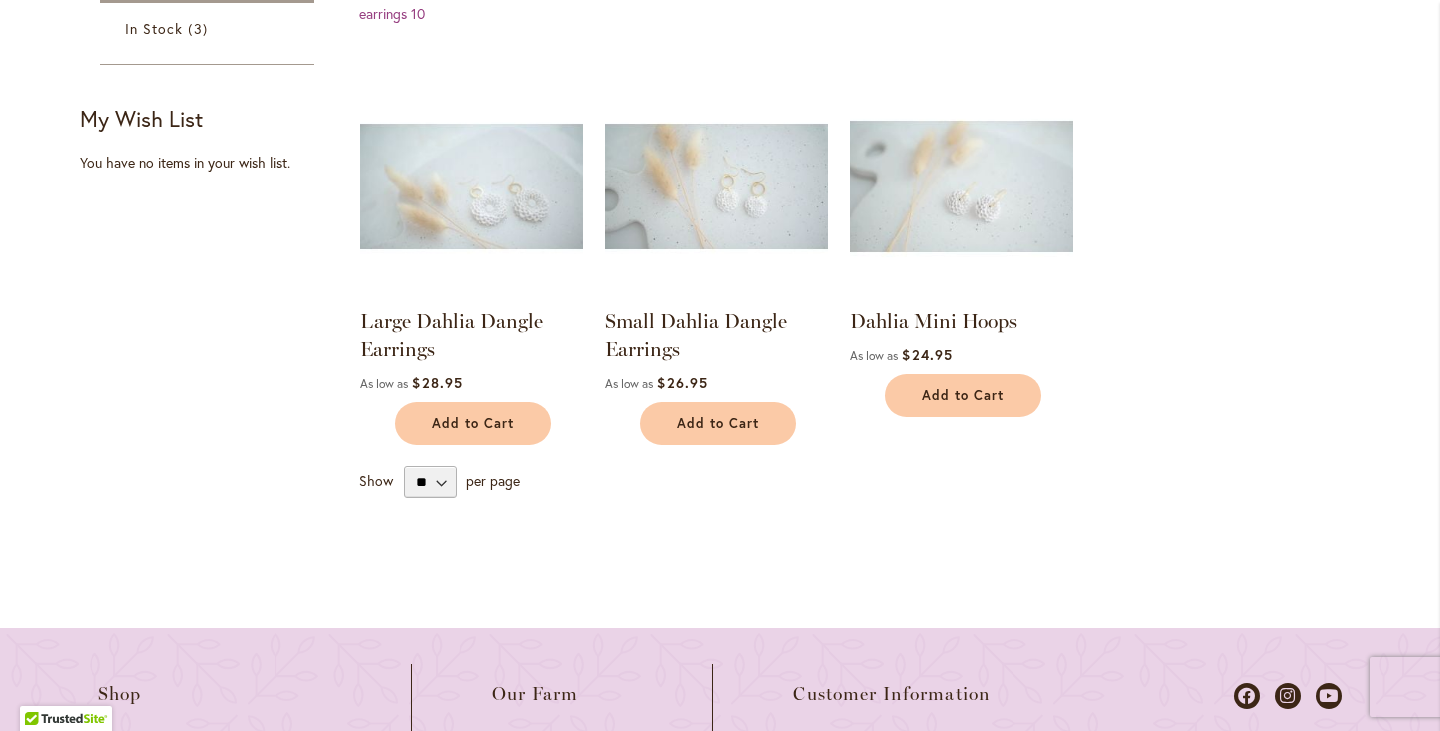 click at bounding box center (962, 186) 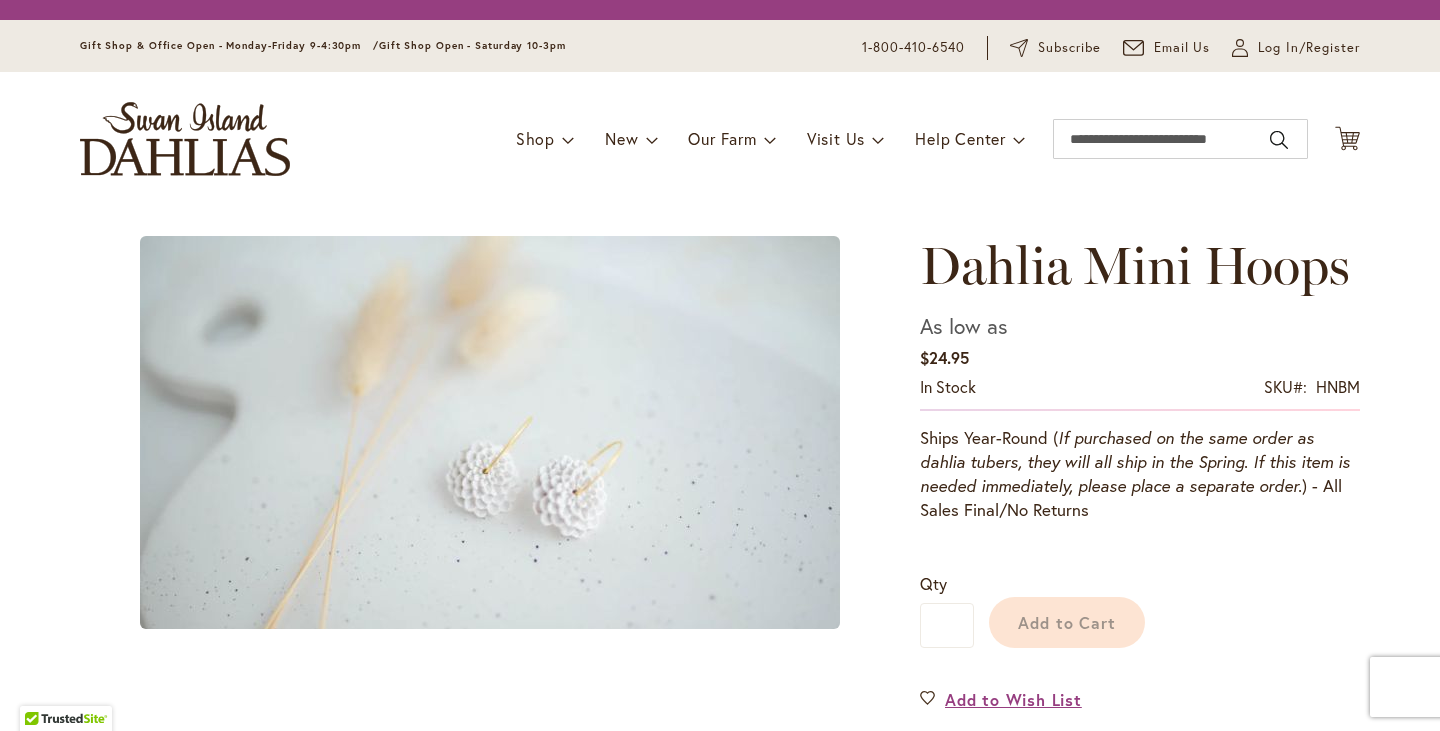 scroll, scrollTop: 0, scrollLeft: 0, axis: both 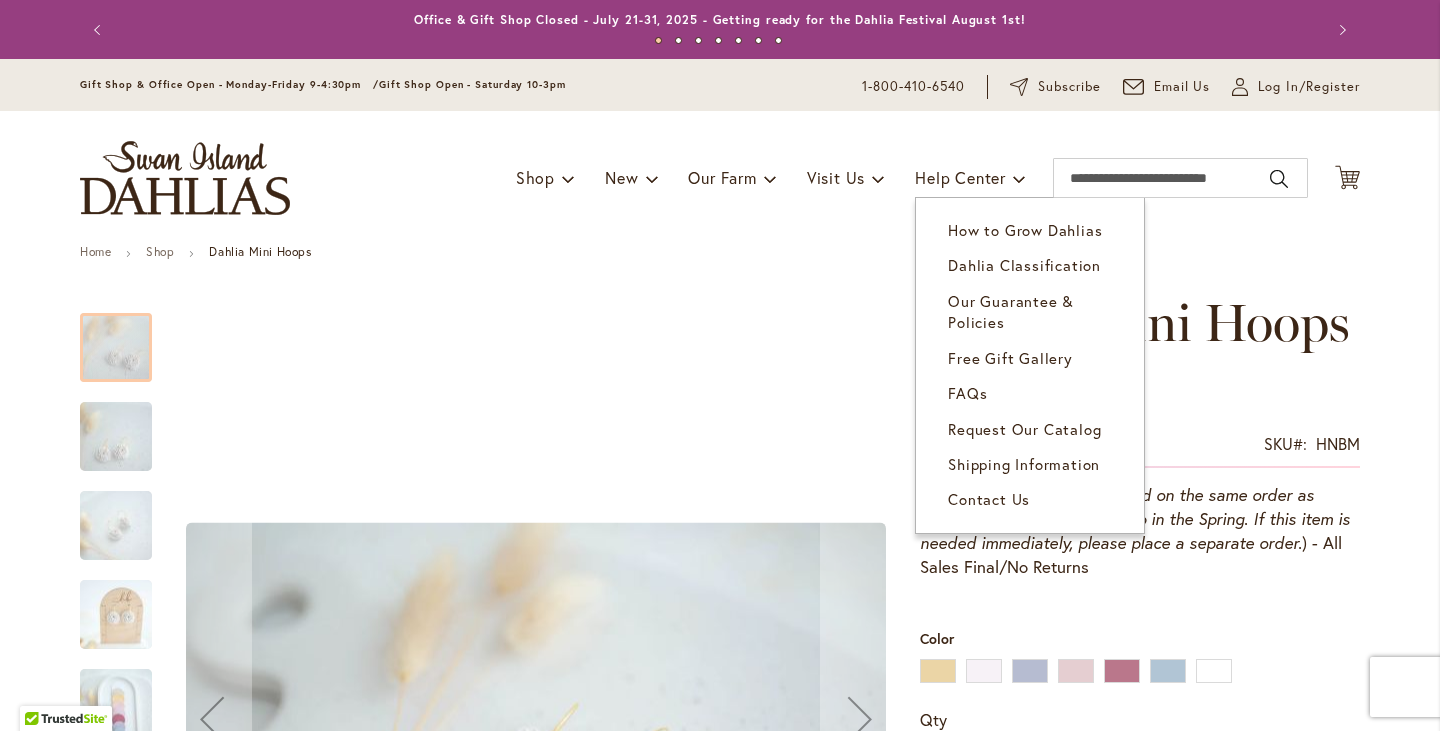 click on "Color Buttercup Cream Lilac Peony Raspberry Sky White" at bounding box center (1140, 658) 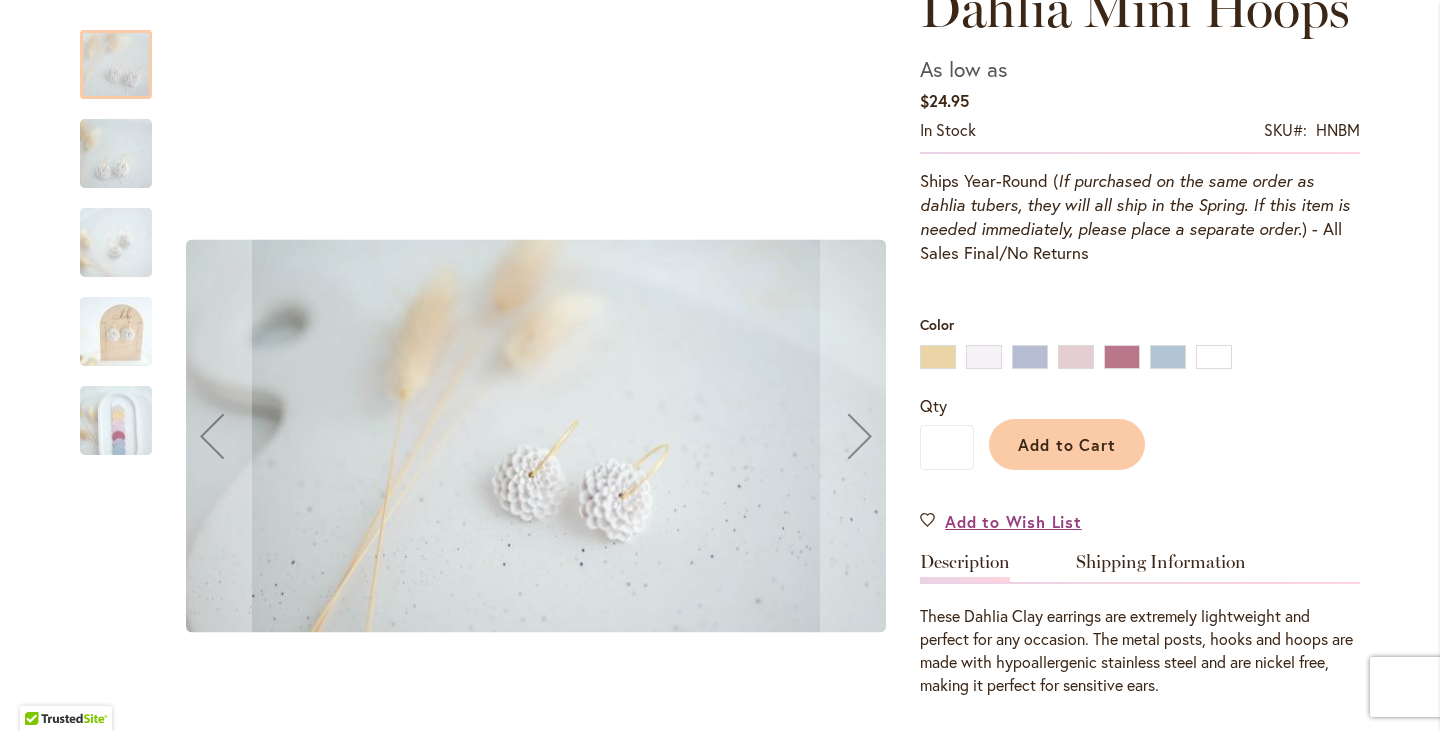 scroll, scrollTop: 311, scrollLeft: 0, axis: vertical 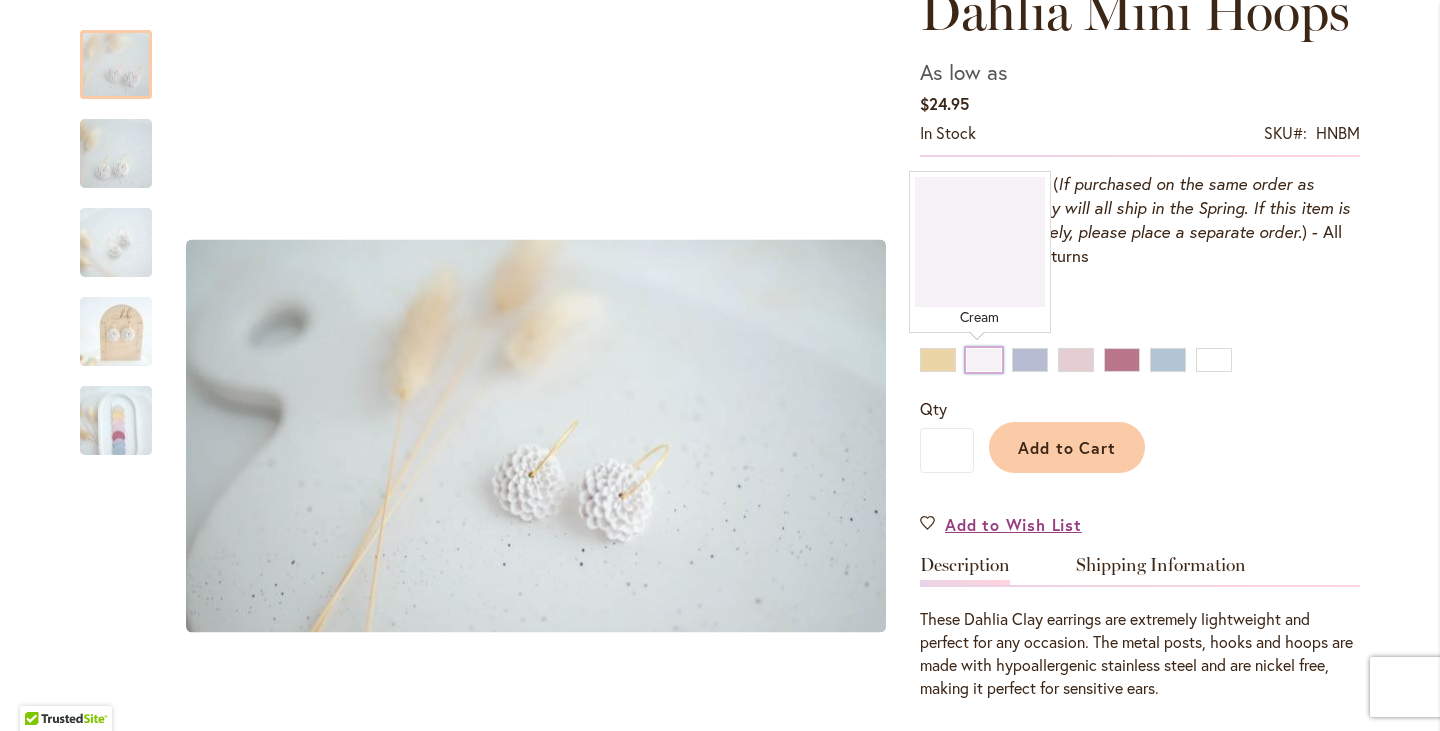 click on "Cream" at bounding box center (984, 360) 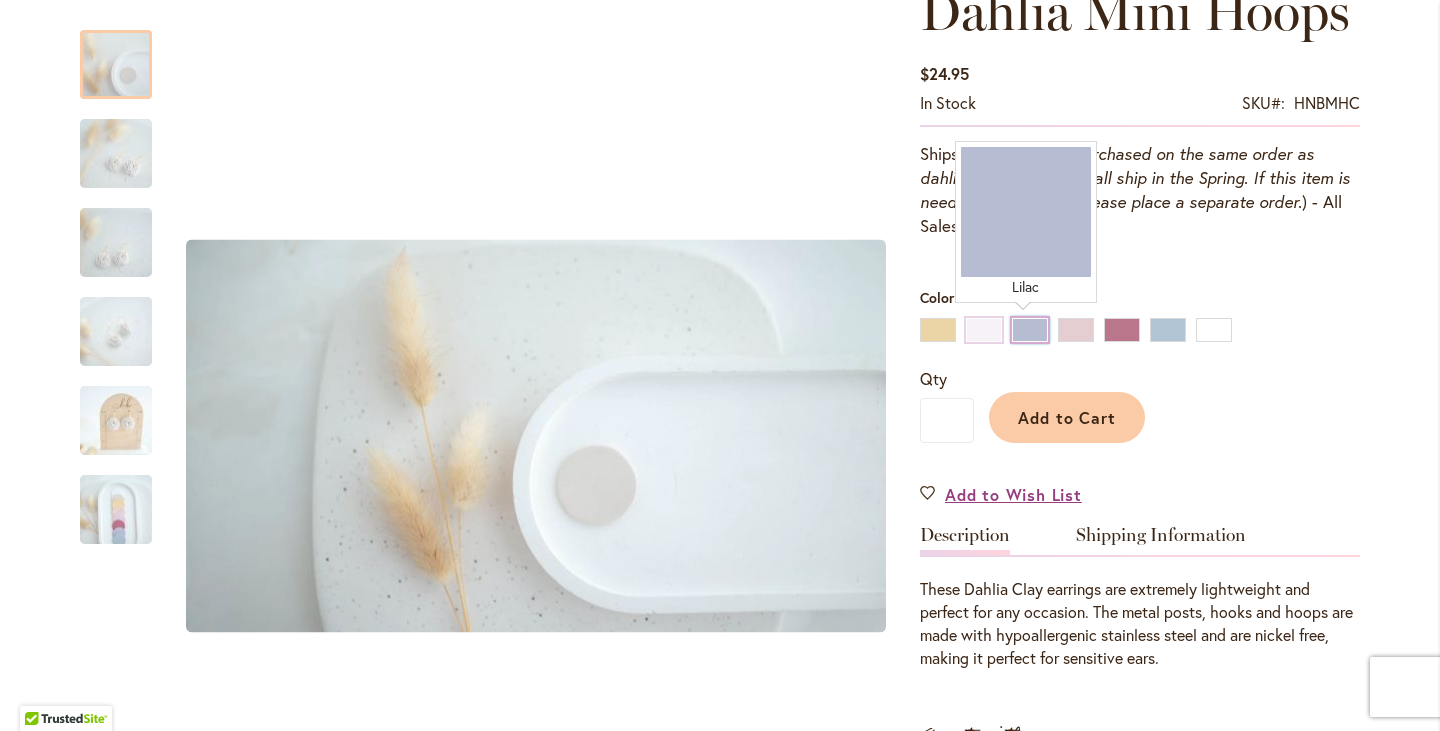click on "Lilac" at bounding box center [1030, 330] 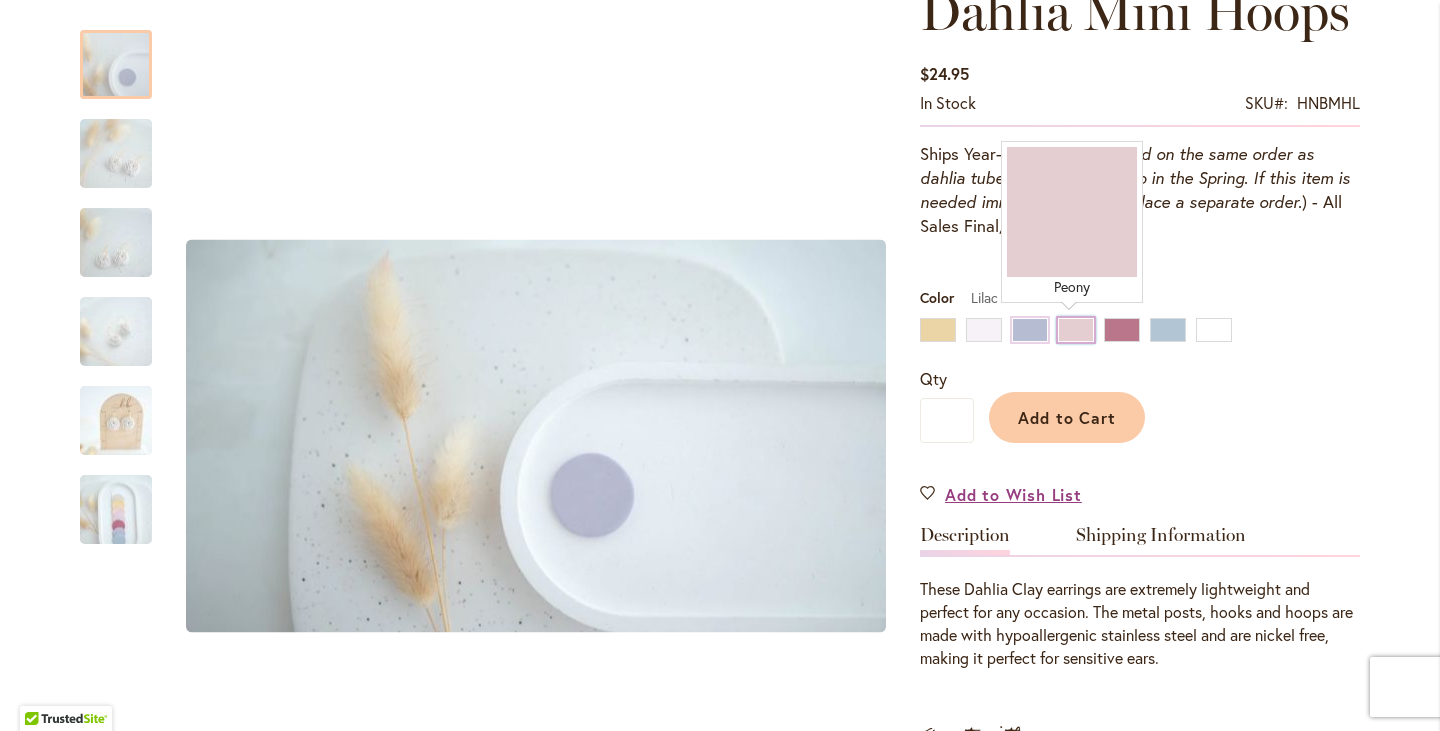 click on "Peony" at bounding box center [1076, 330] 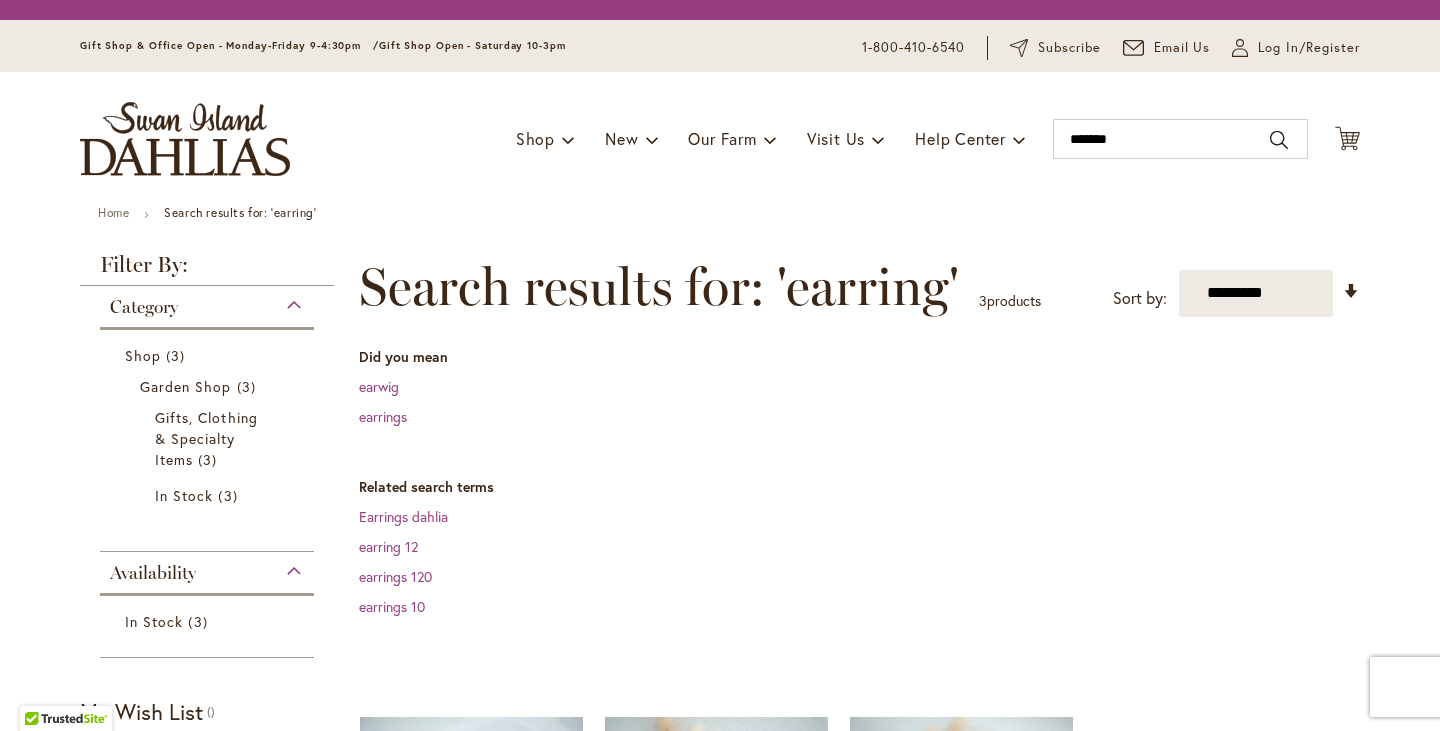 scroll, scrollTop: 0, scrollLeft: 0, axis: both 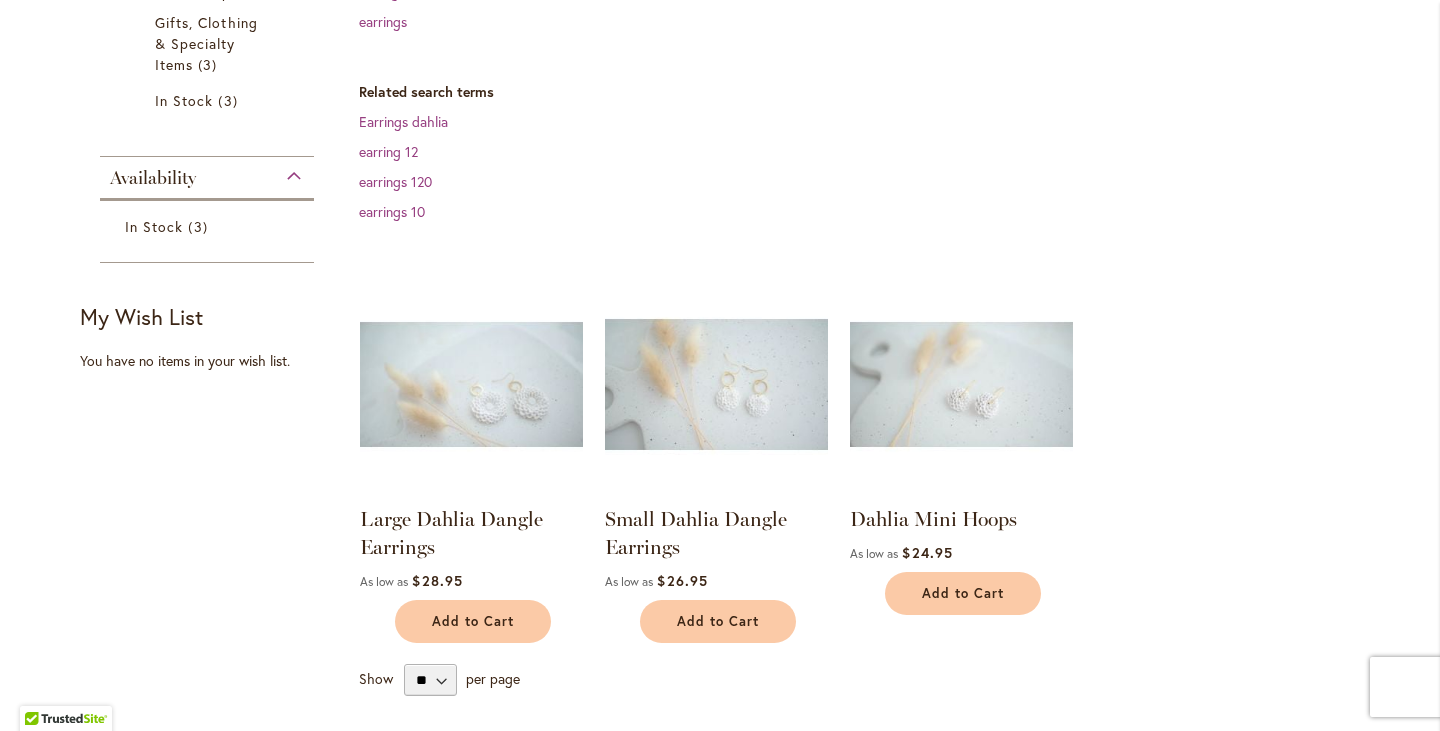 click at bounding box center [717, 384] 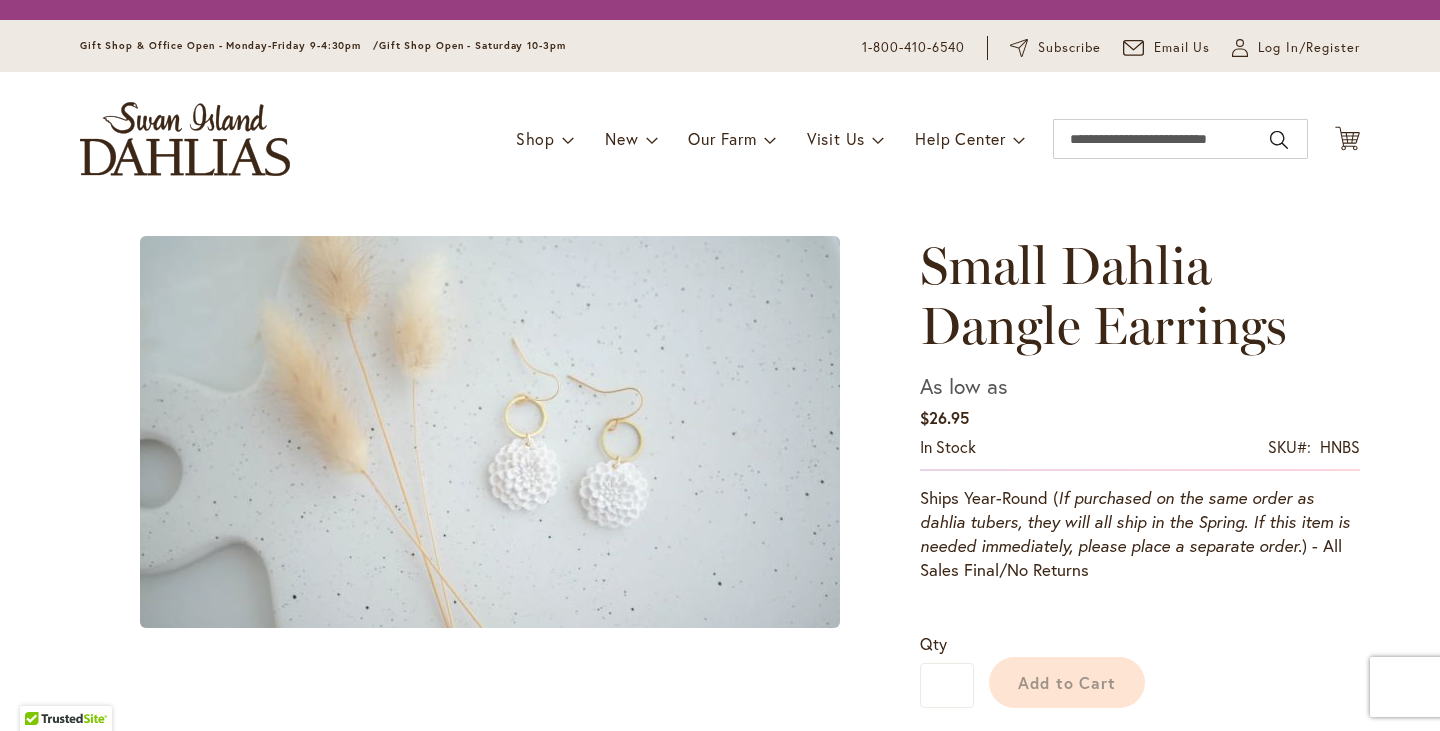 click at bounding box center (490, 432) 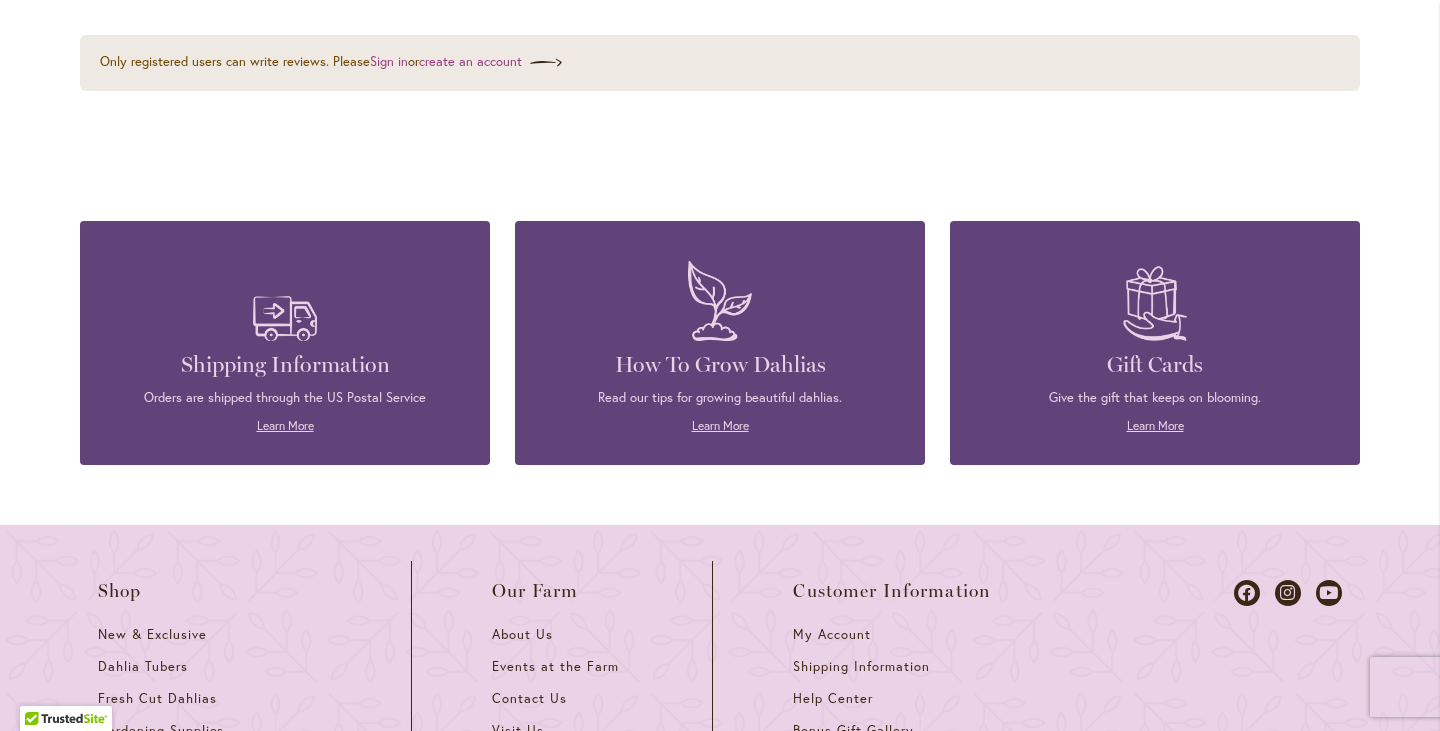 scroll, scrollTop: 1724, scrollLeft: 0, axis: vertical 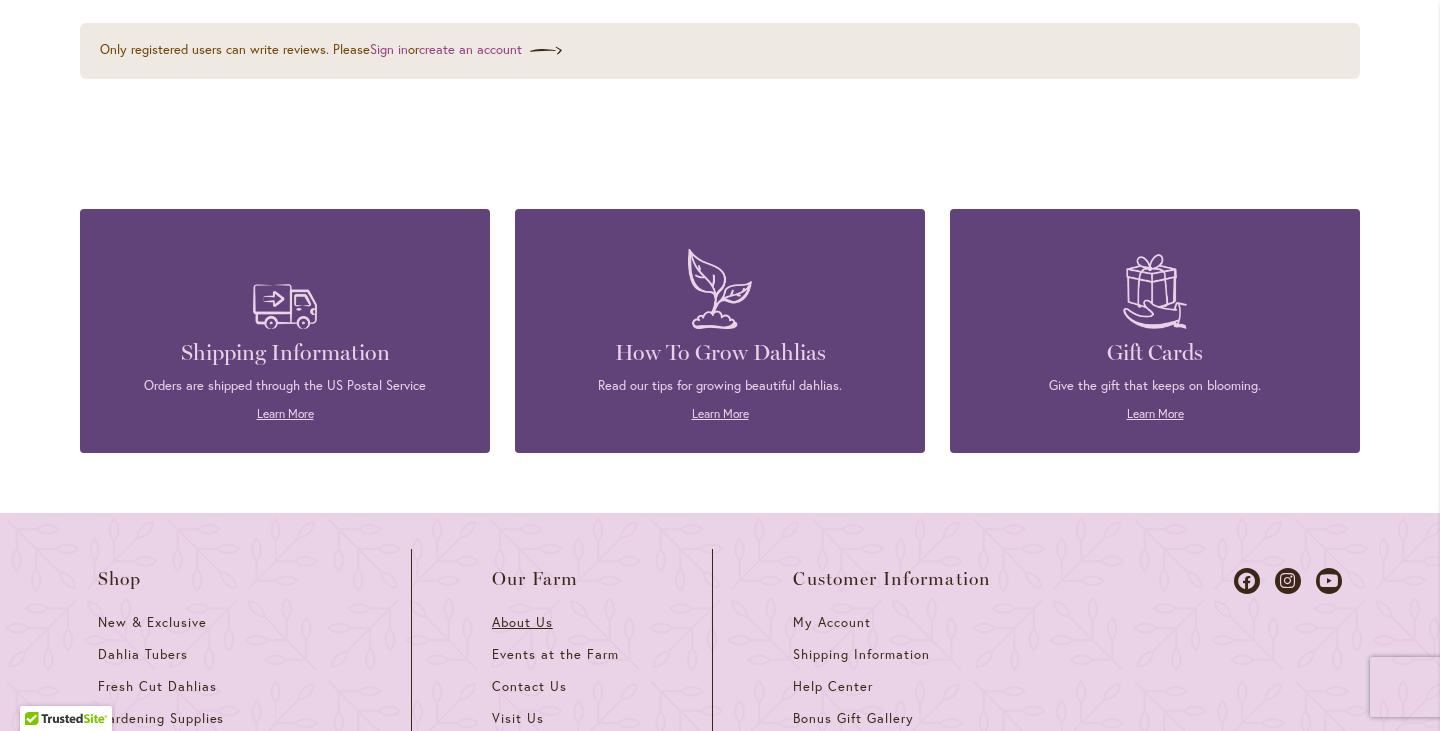 click on "About Us" at bounding box center [522, 622] 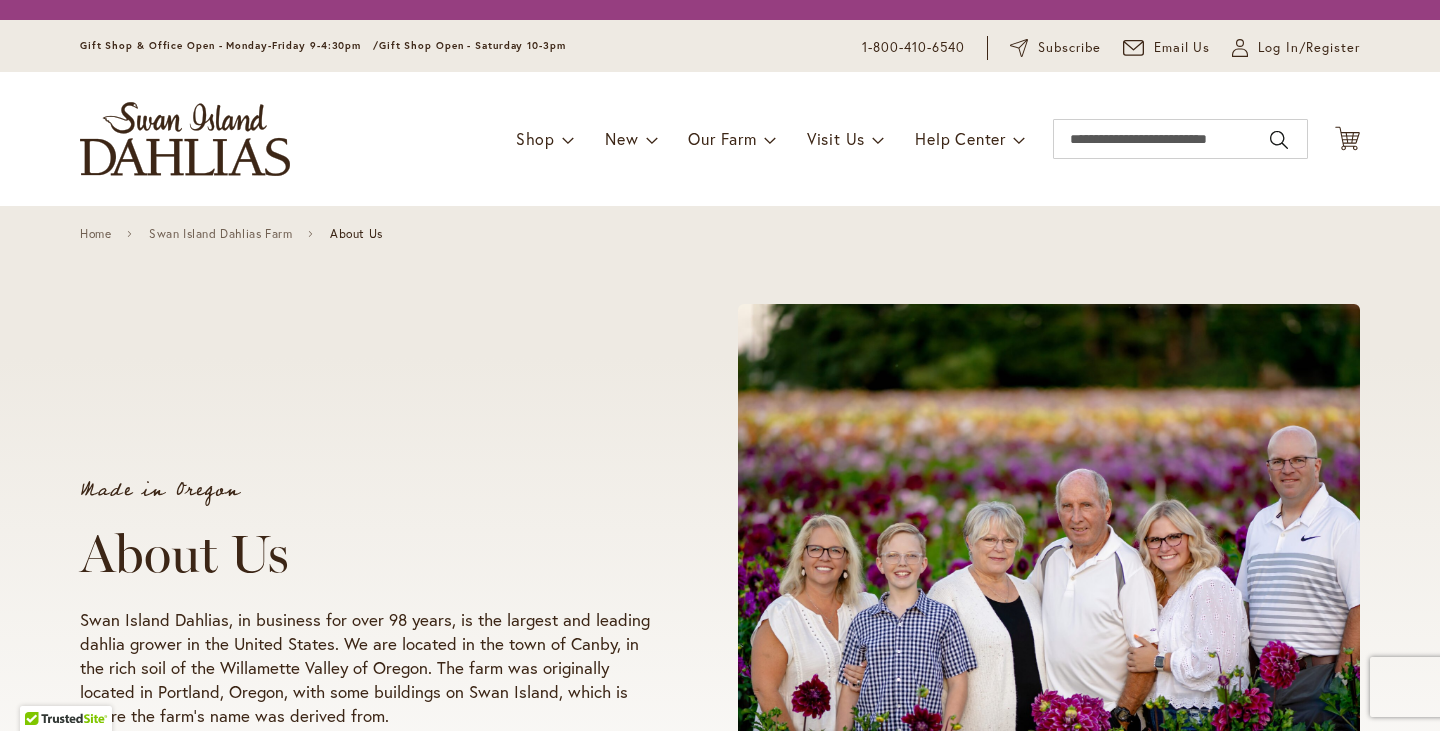 scroll, scrollTop: 0, scrollLeft: 0, axis: both 